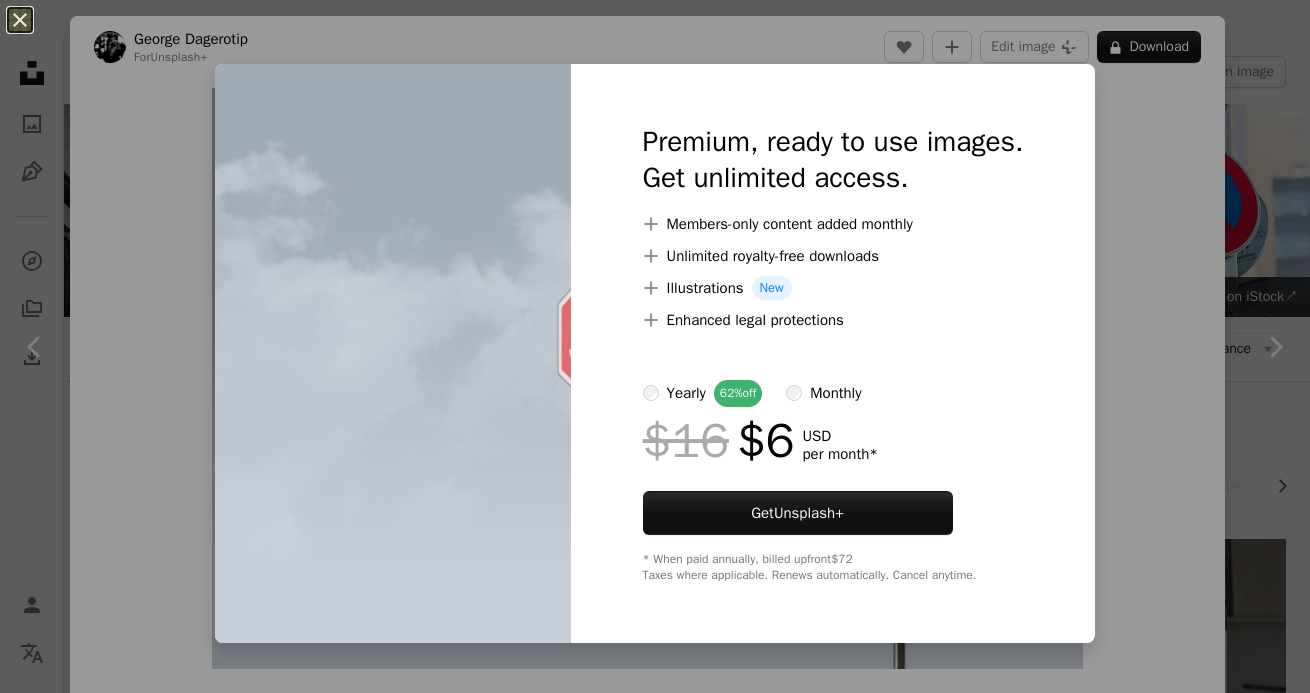 scroll, scrollTop: 924, scrollLeft: 0, axis: vertical 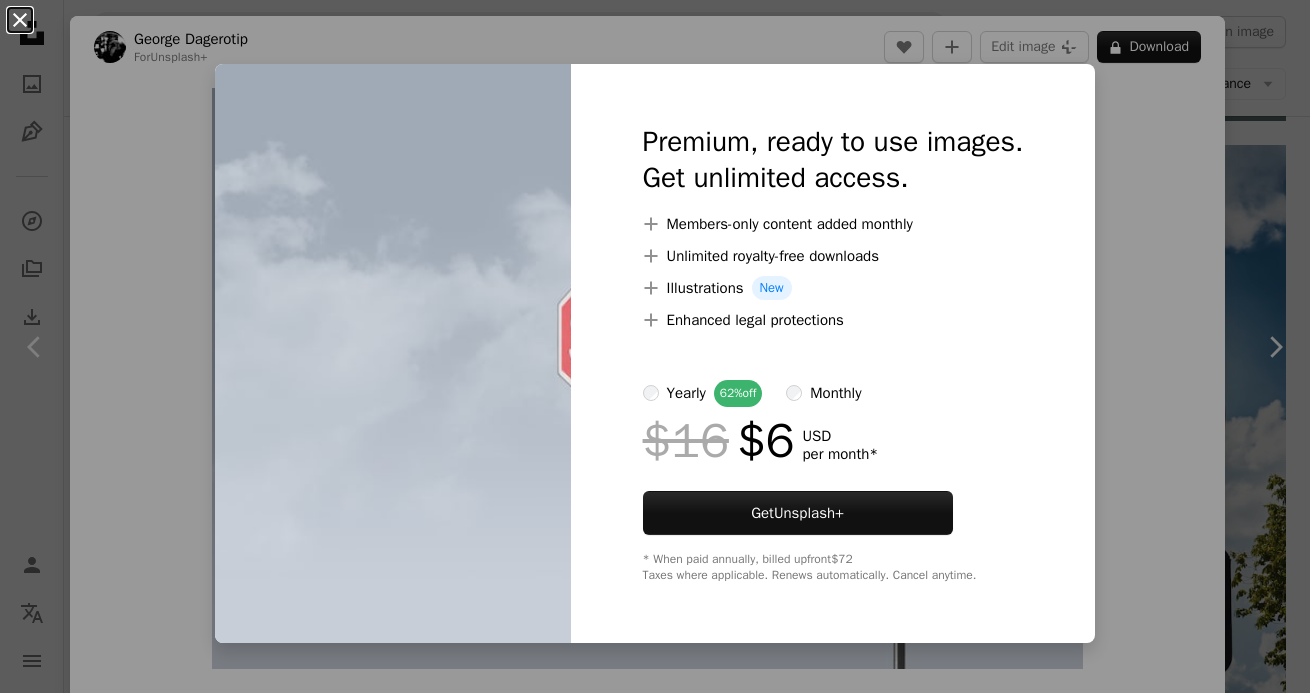 click on "An X shape" at bounding box center (20, 20) 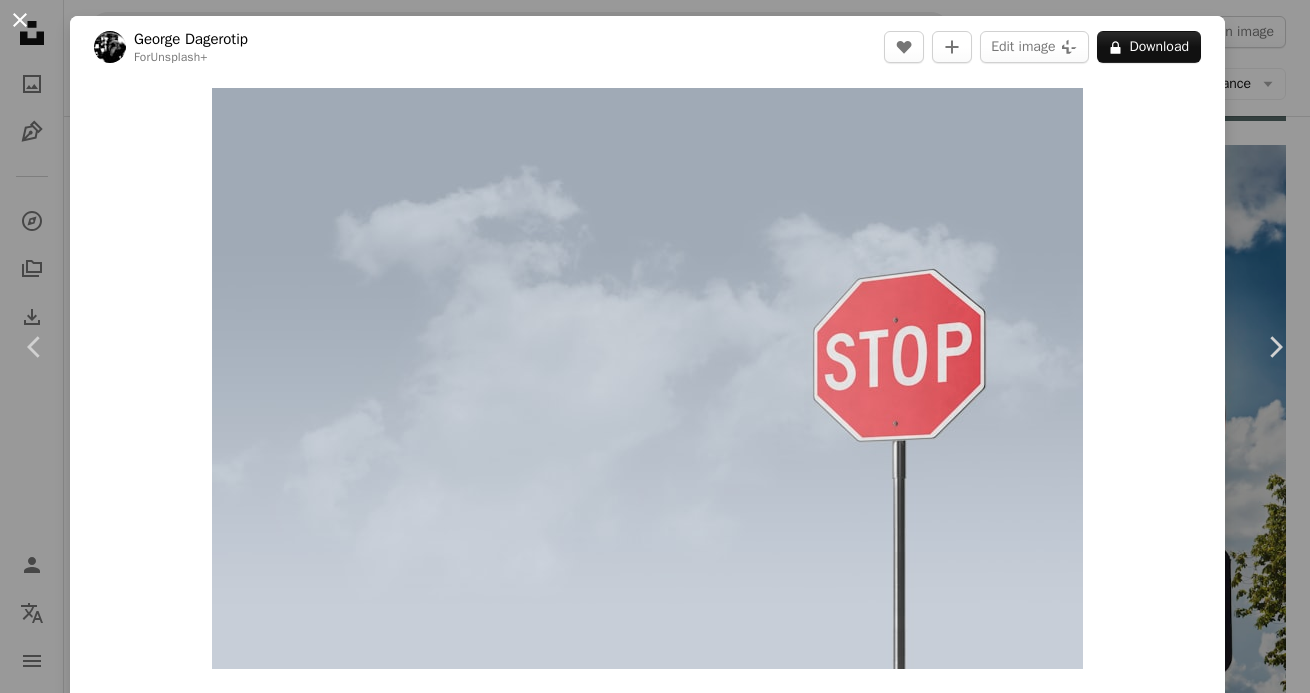 click on "An X shape" at bounding box center (20, 20) 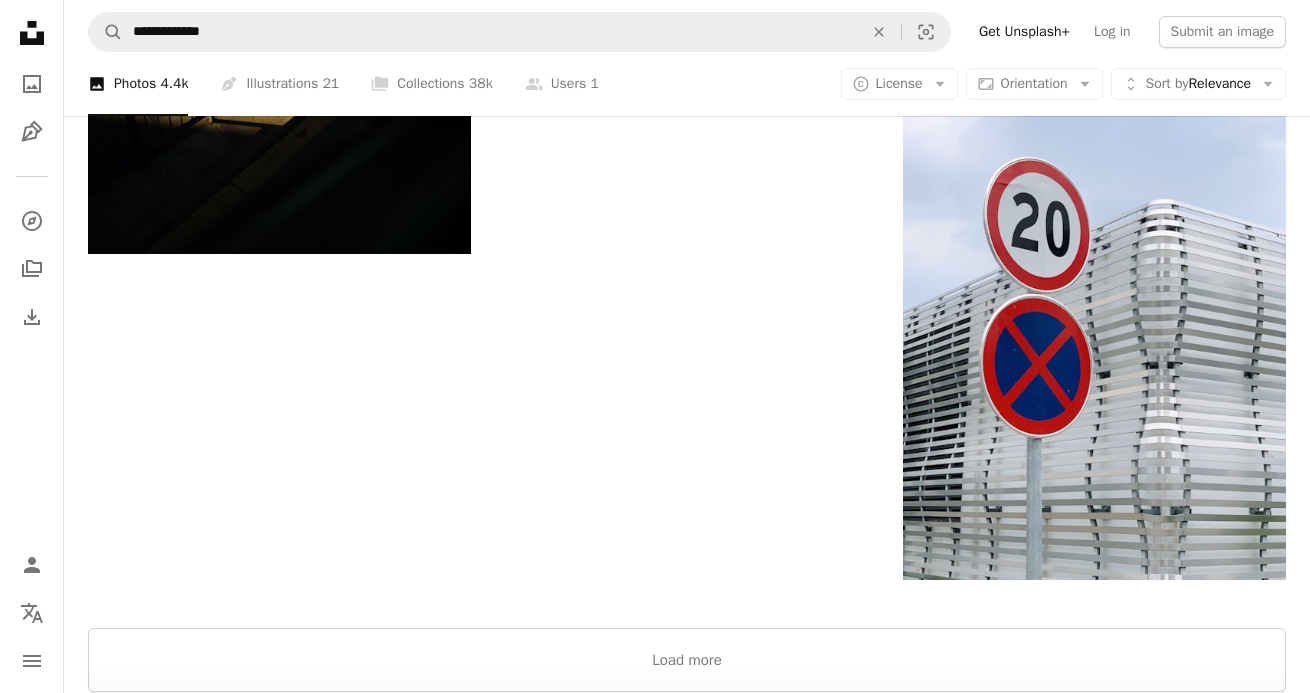 scroll, scrollTop: 3601, scrollLeft: 0, axis: vertical 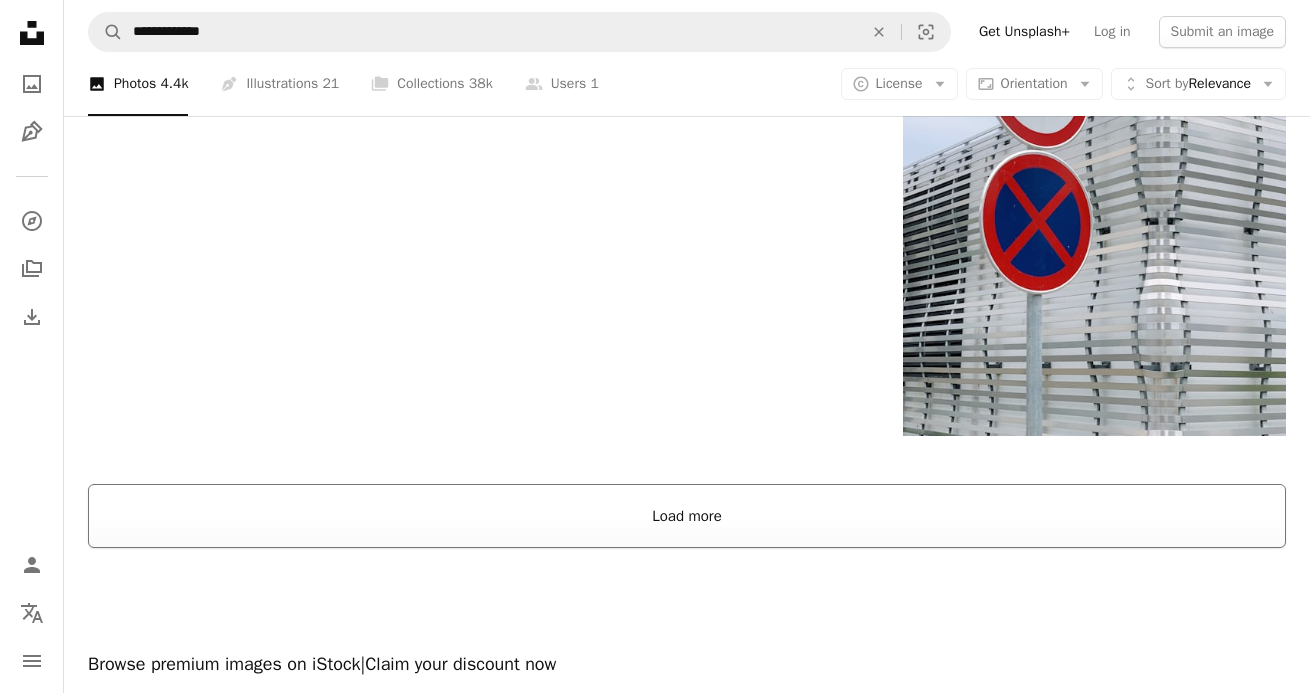 click on "Load more" at bounding box center (687, 516) 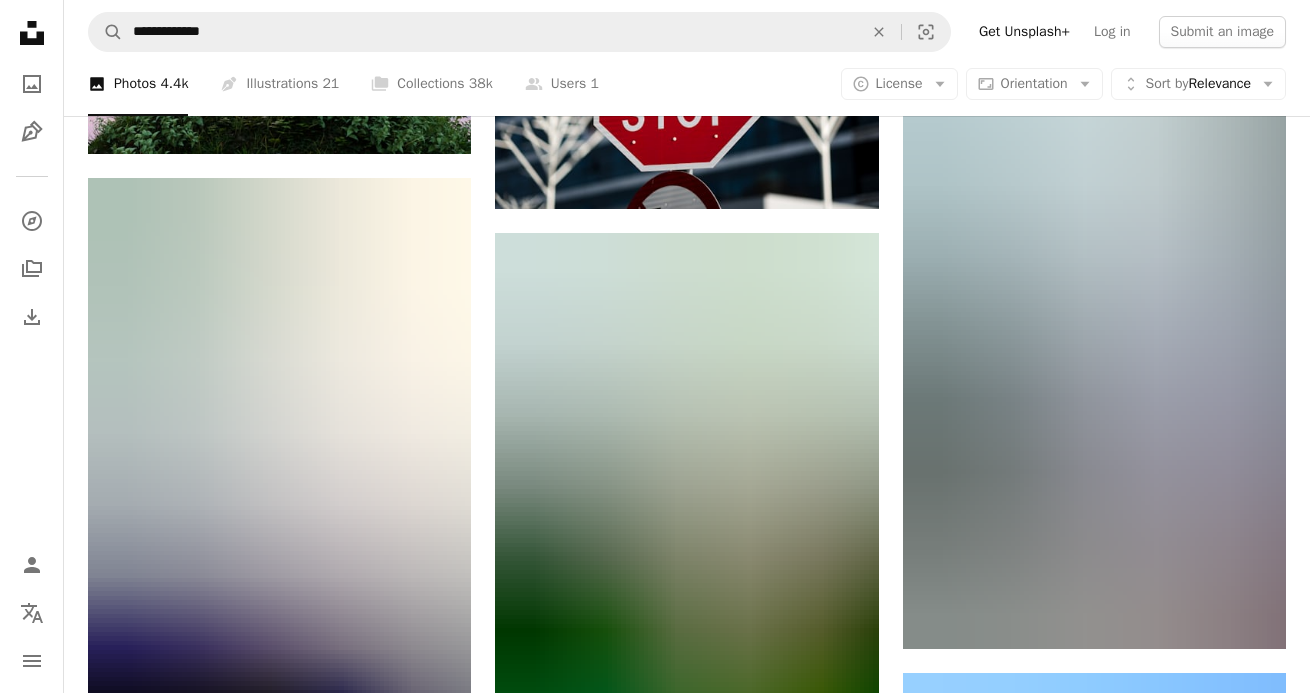 scroll, scrollTop: 10480, scrollLeft: 0, axis: vertical 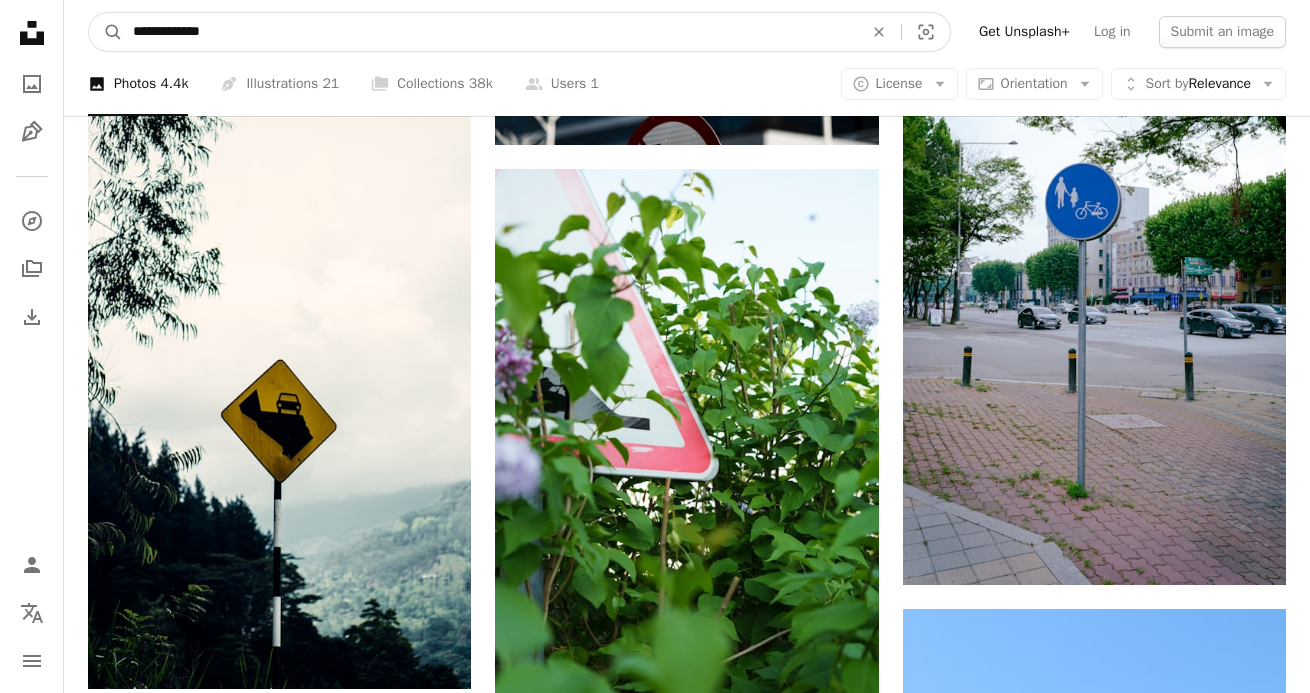 click on "**********" at bounding box center [490, 32] 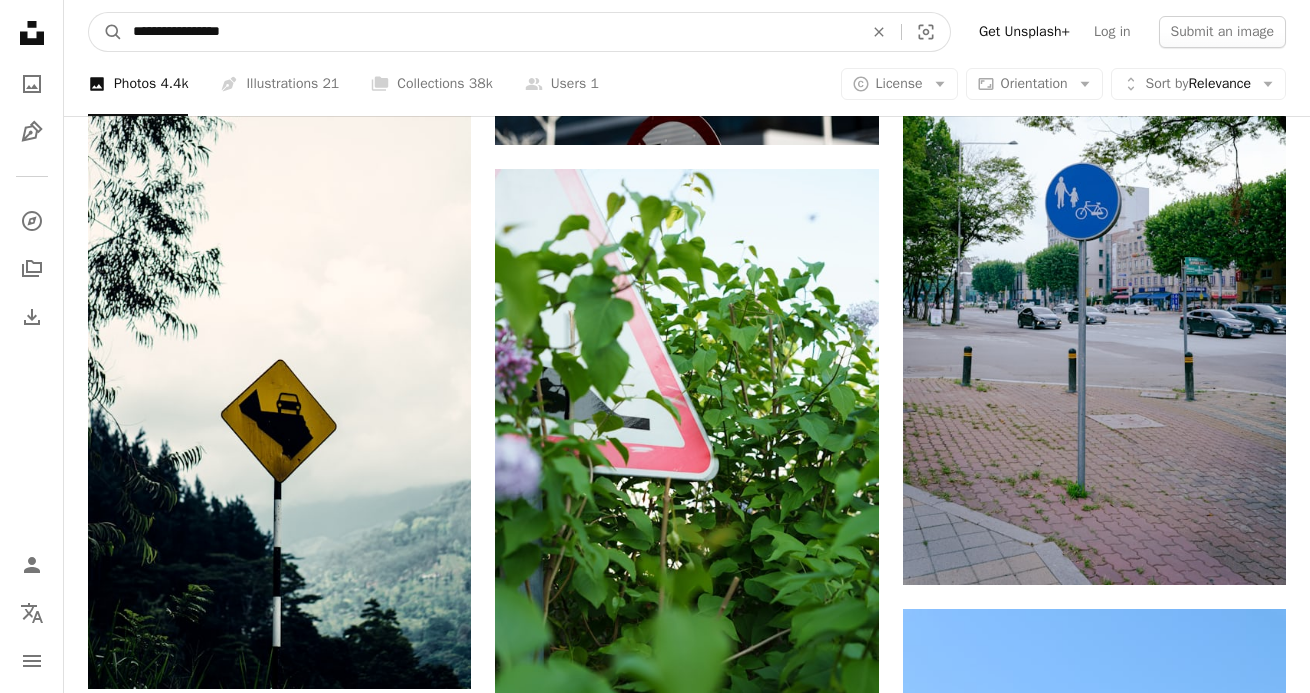 type on "**********" 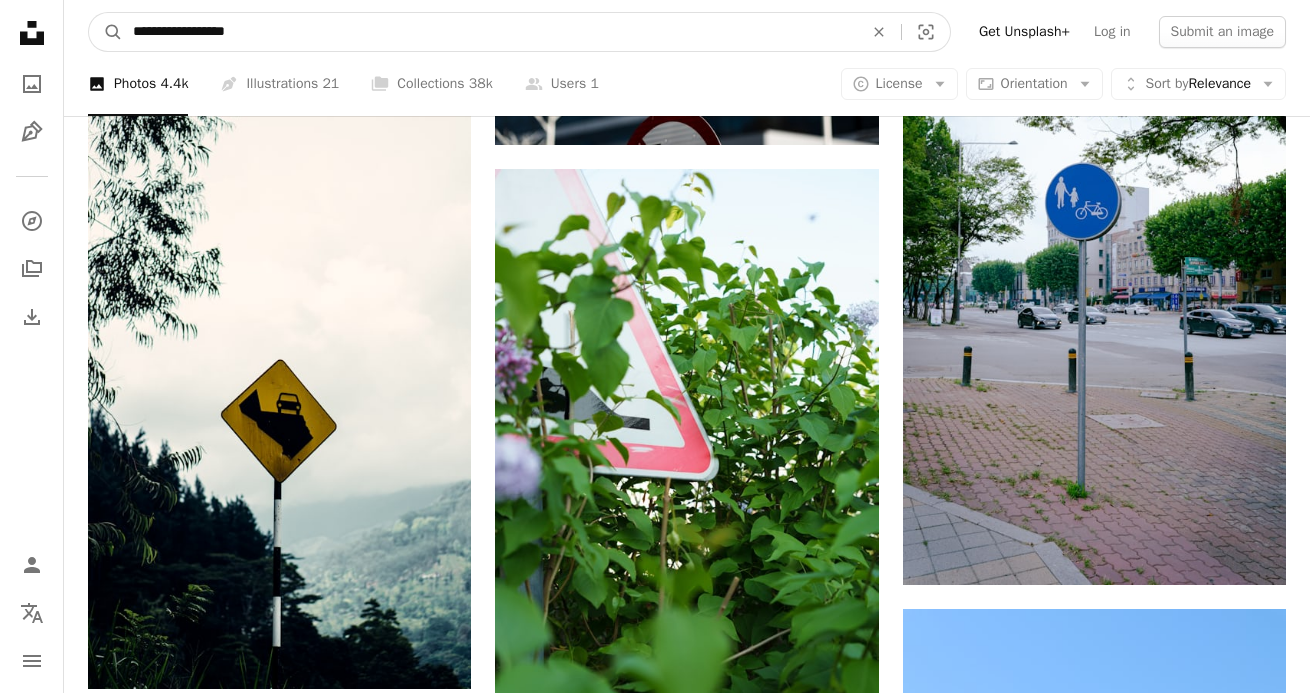 click on "A magnifying glass" at bounding box center (106, 32) 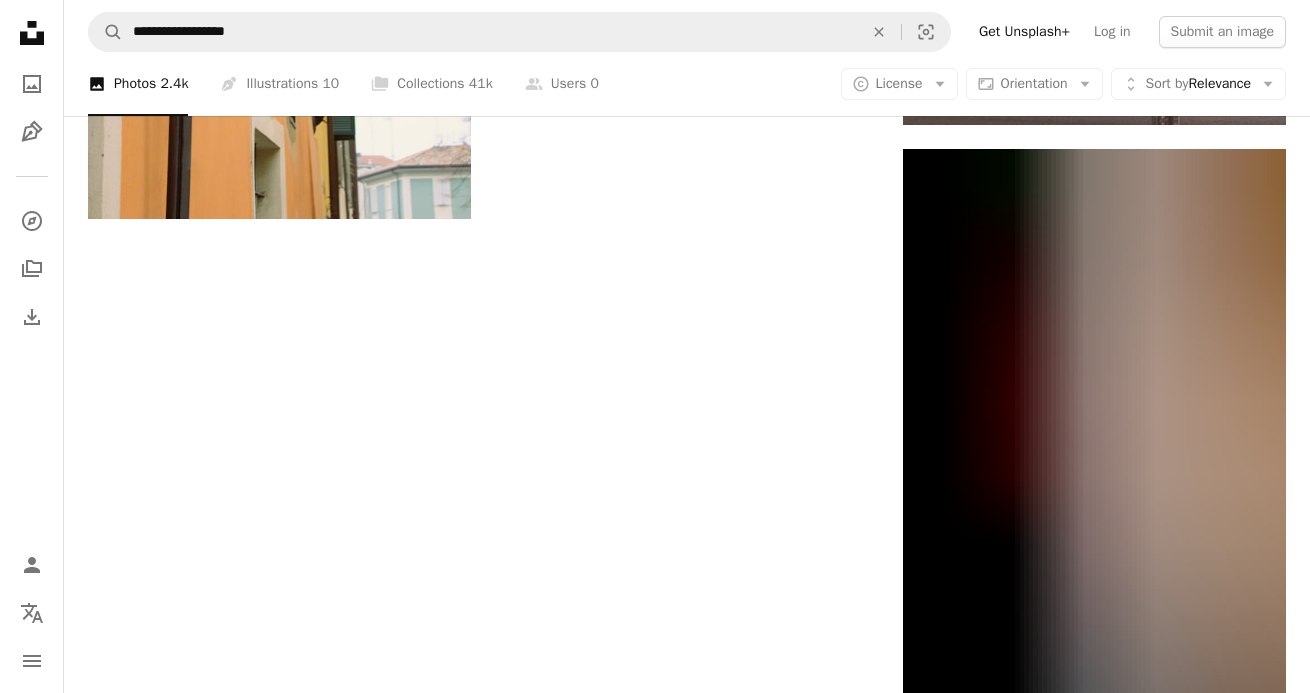 scroll, scrollTop: 3884, scrollLeft: 0, axis: vertical 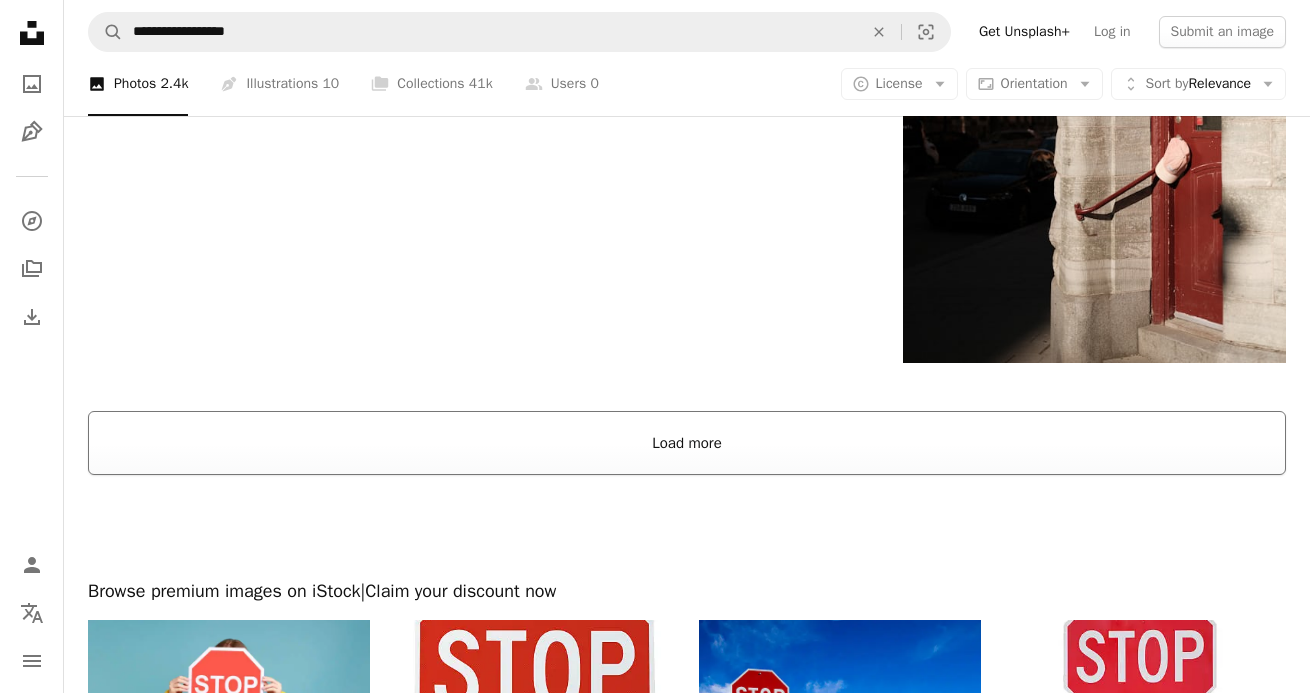 click on "Load more" at bounding box center [687, 443] 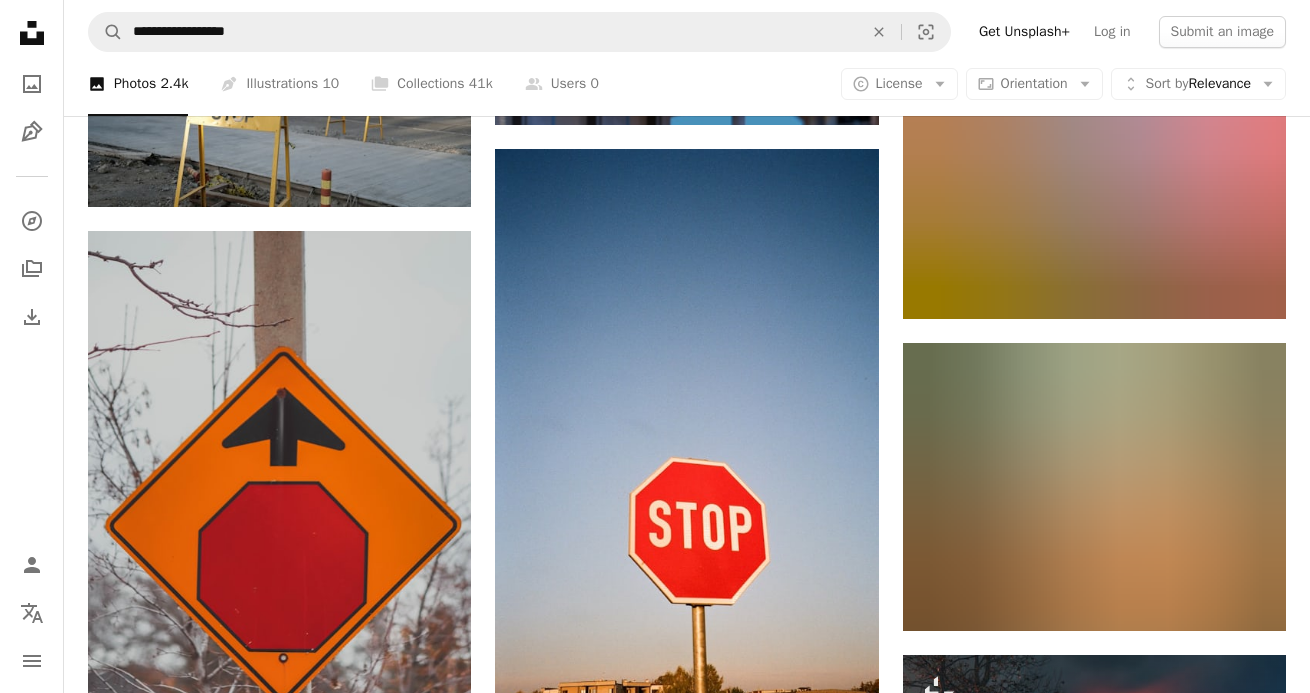scroll, scrollTop: 11558, scrollLeft: 0, axis: vertical 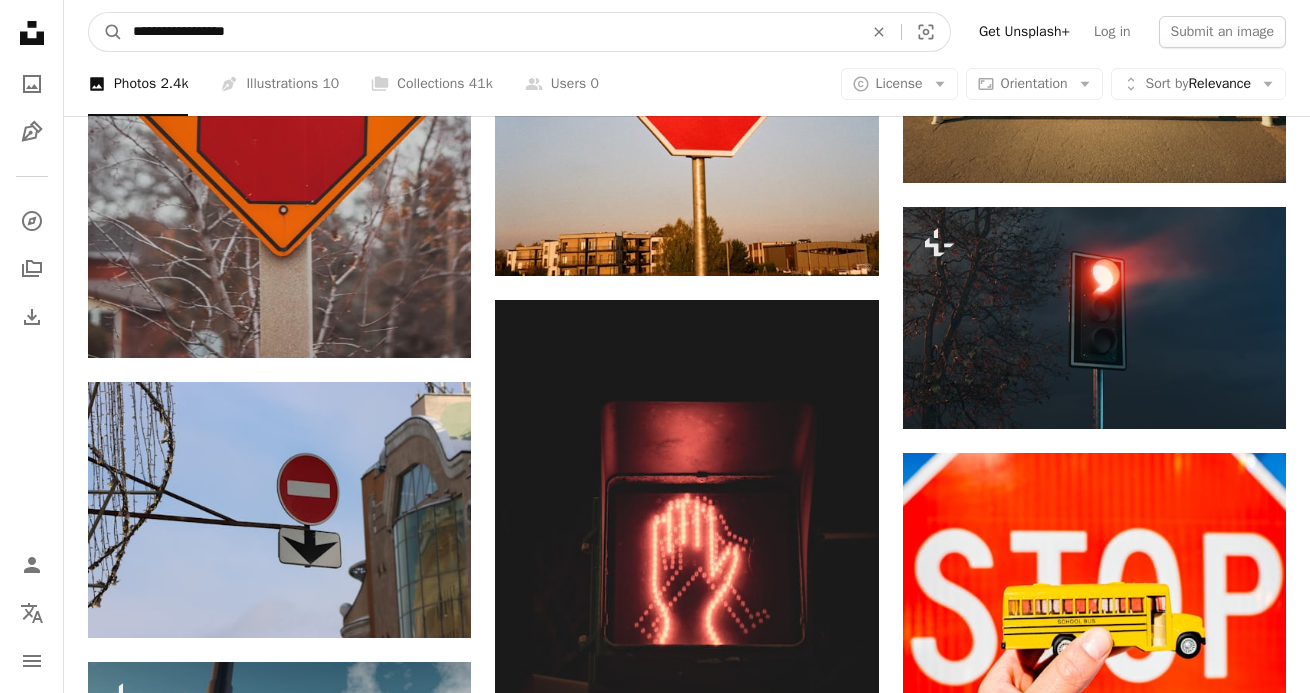 click on "**********" at bounding box center (490, 32) 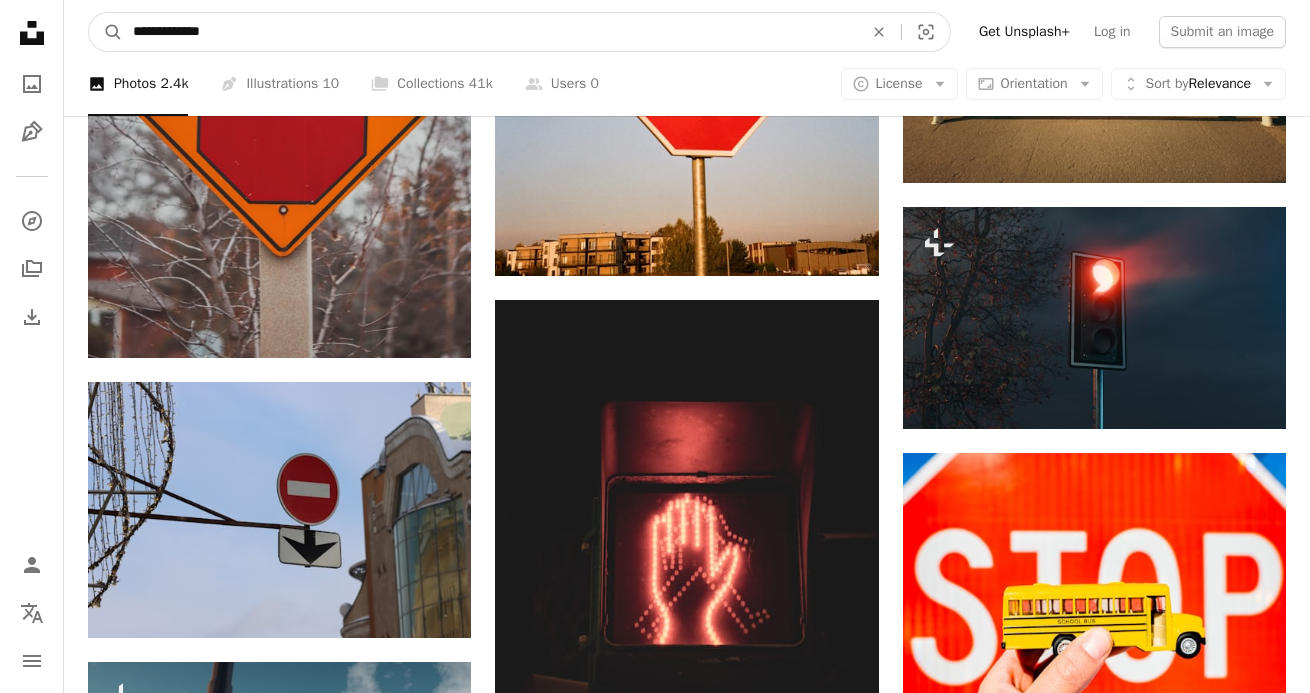 type on "**********" 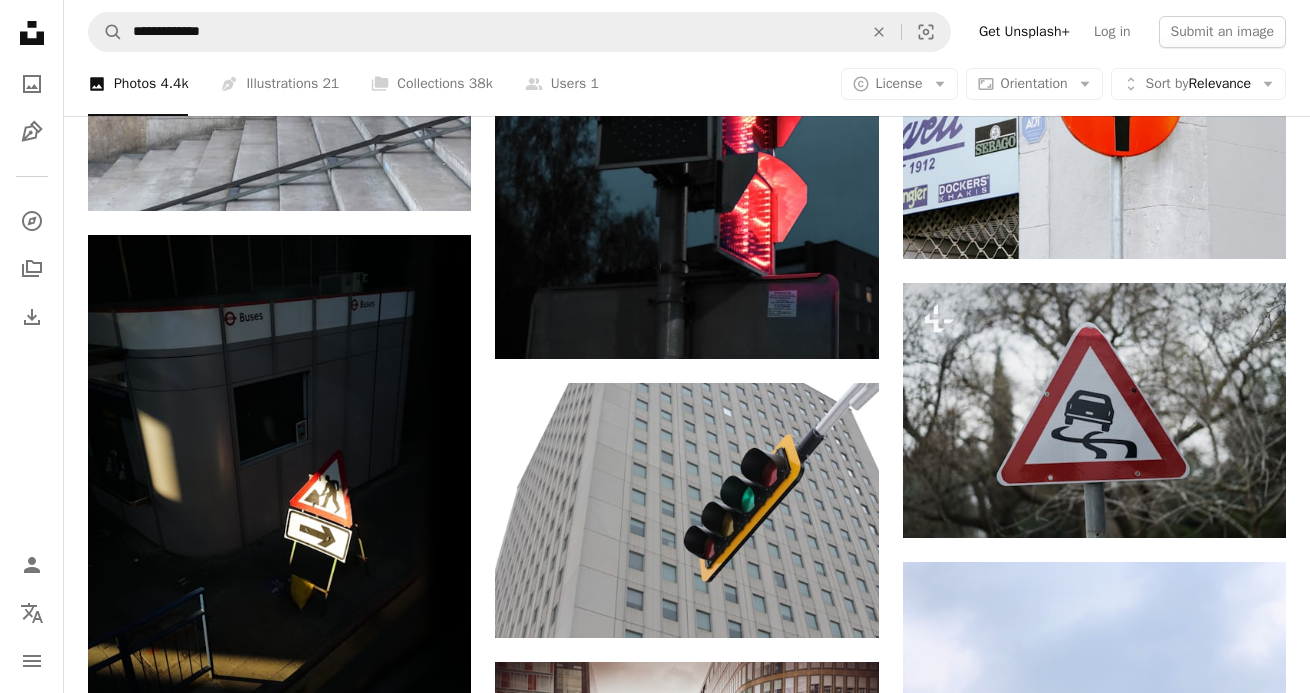 scroll, scrollTop: 2147, scrollLeft: 0, axis: vertical 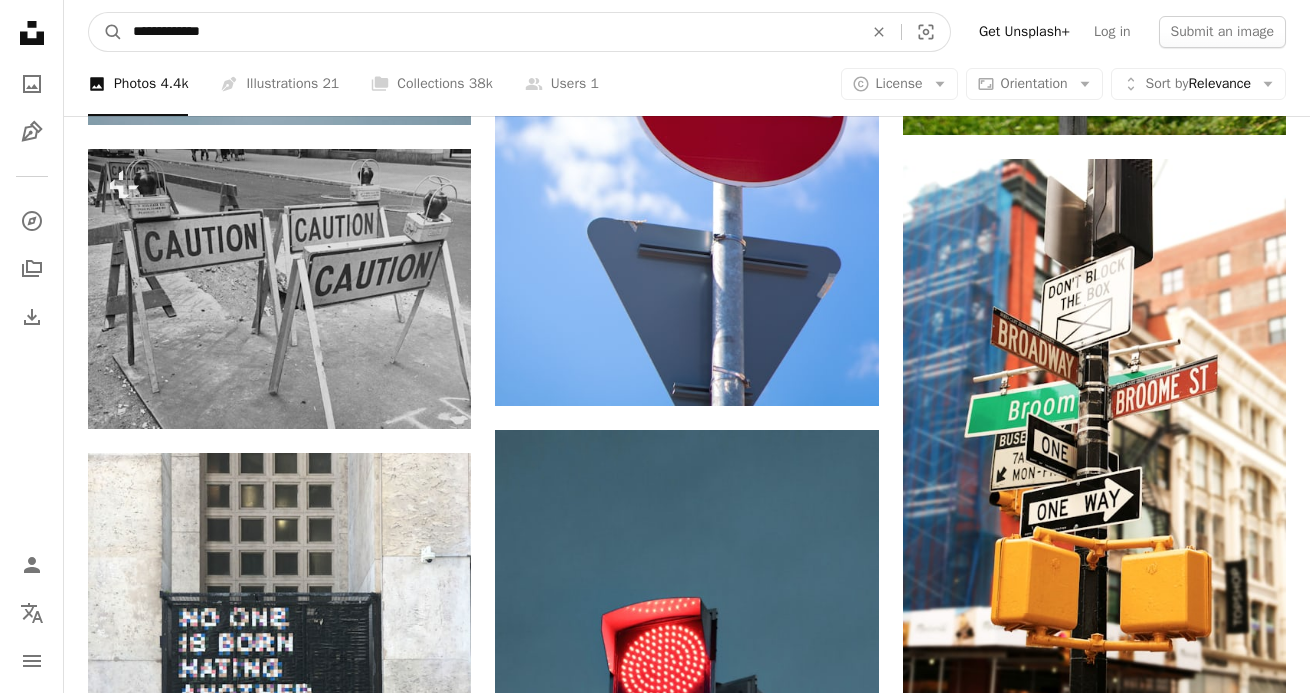 click on "**********" at bounding box center [490, 32] 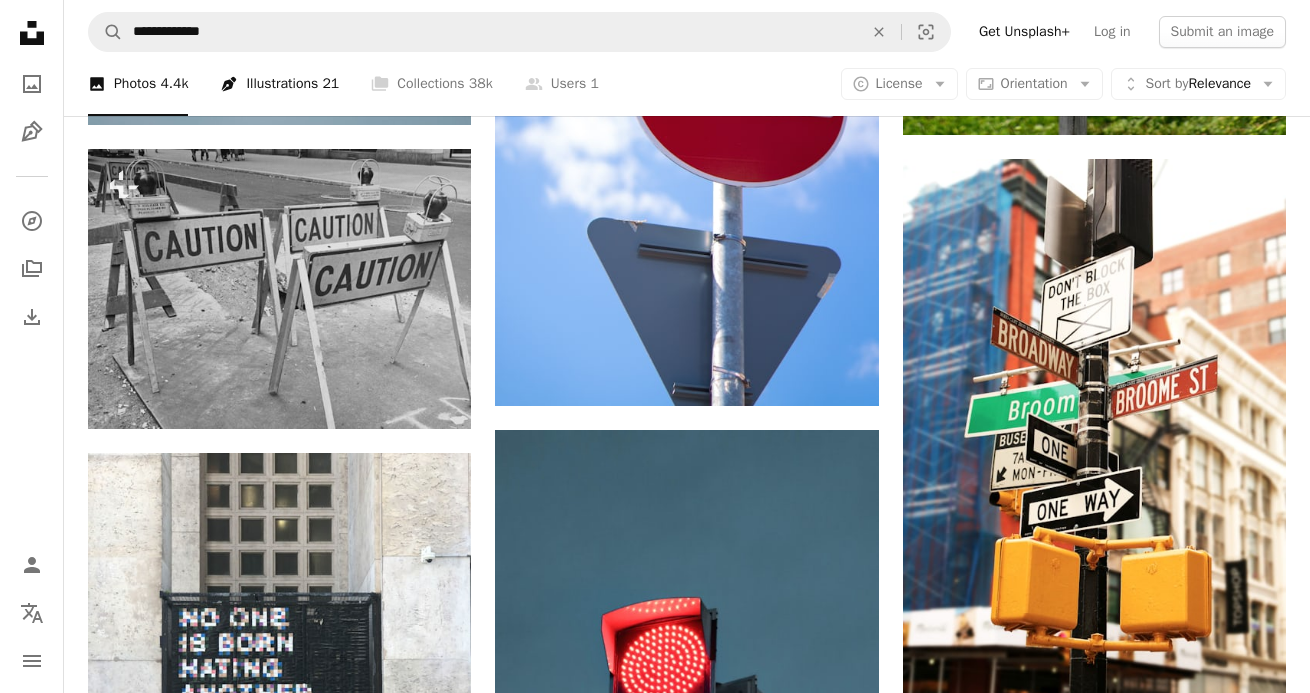 click on "Pen Tool Illustrations   21" at bounding box center (279, 84) 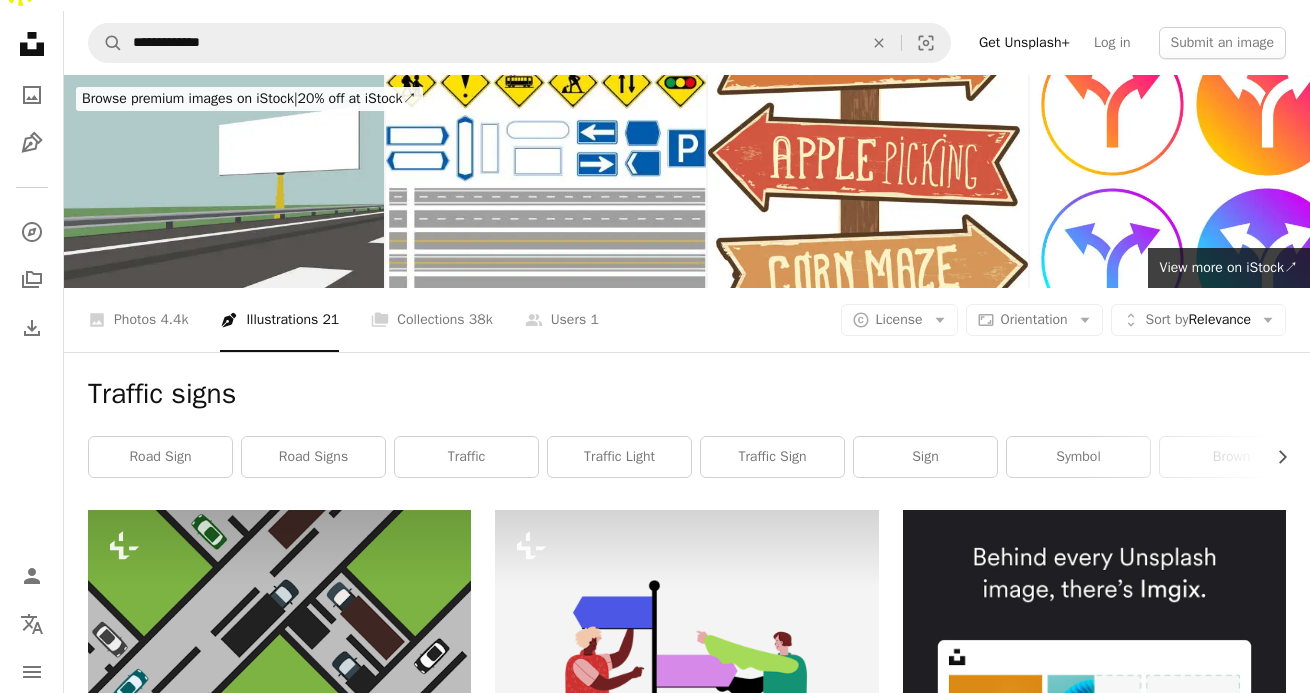 scroll, scrollTop: 0, scrollLeft: 0, axis: both 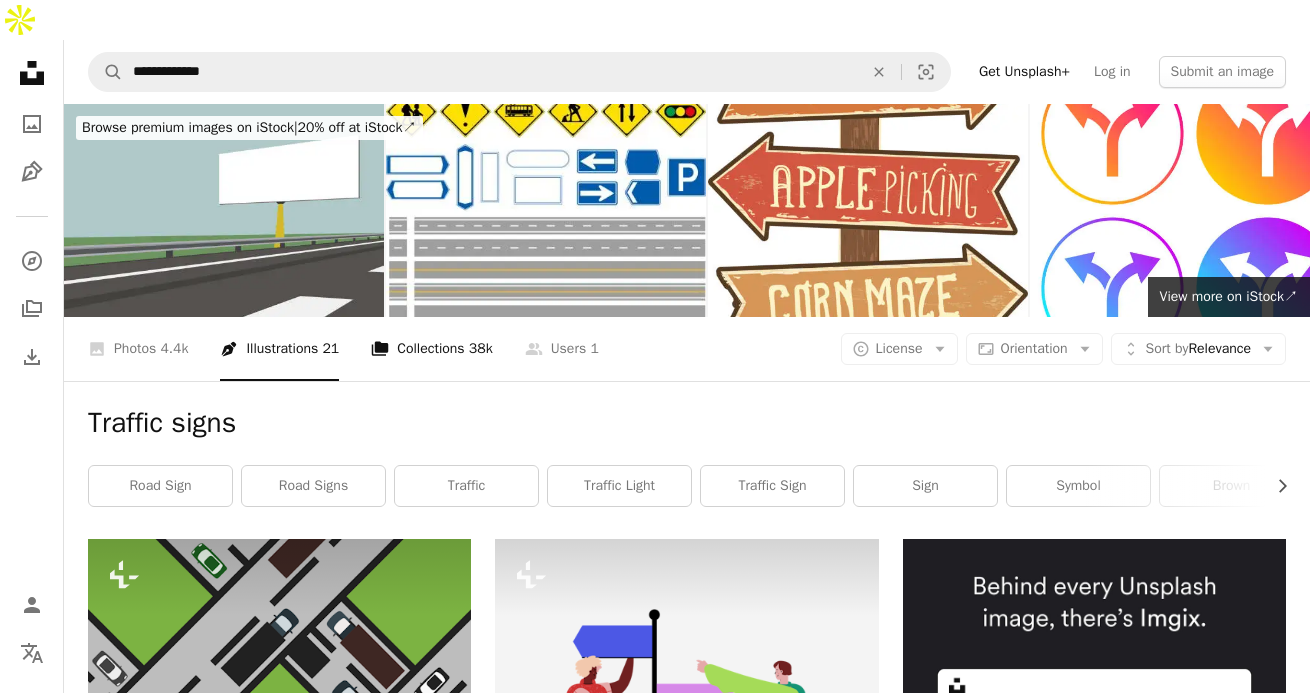 click on "A stack of folders Collections   38k" at bounding box center (431, 349) 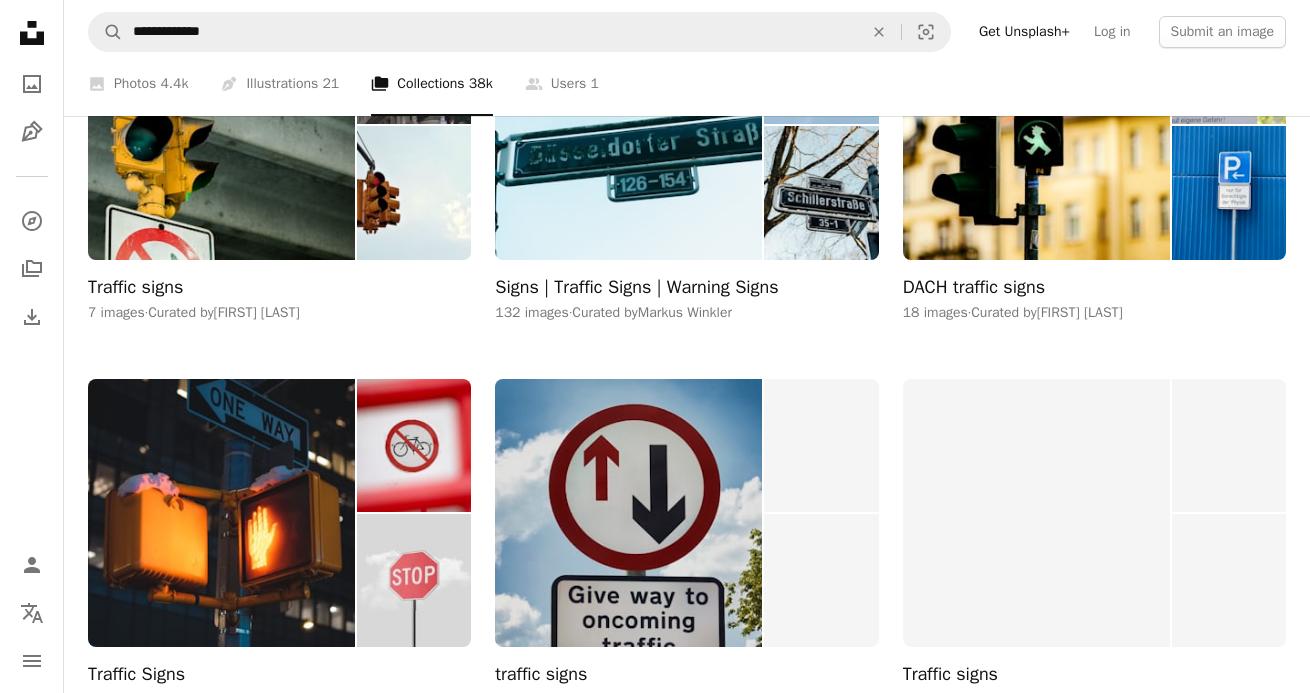 scroll, scrollTop: 527, scrollLeft: 0, axis: vertical 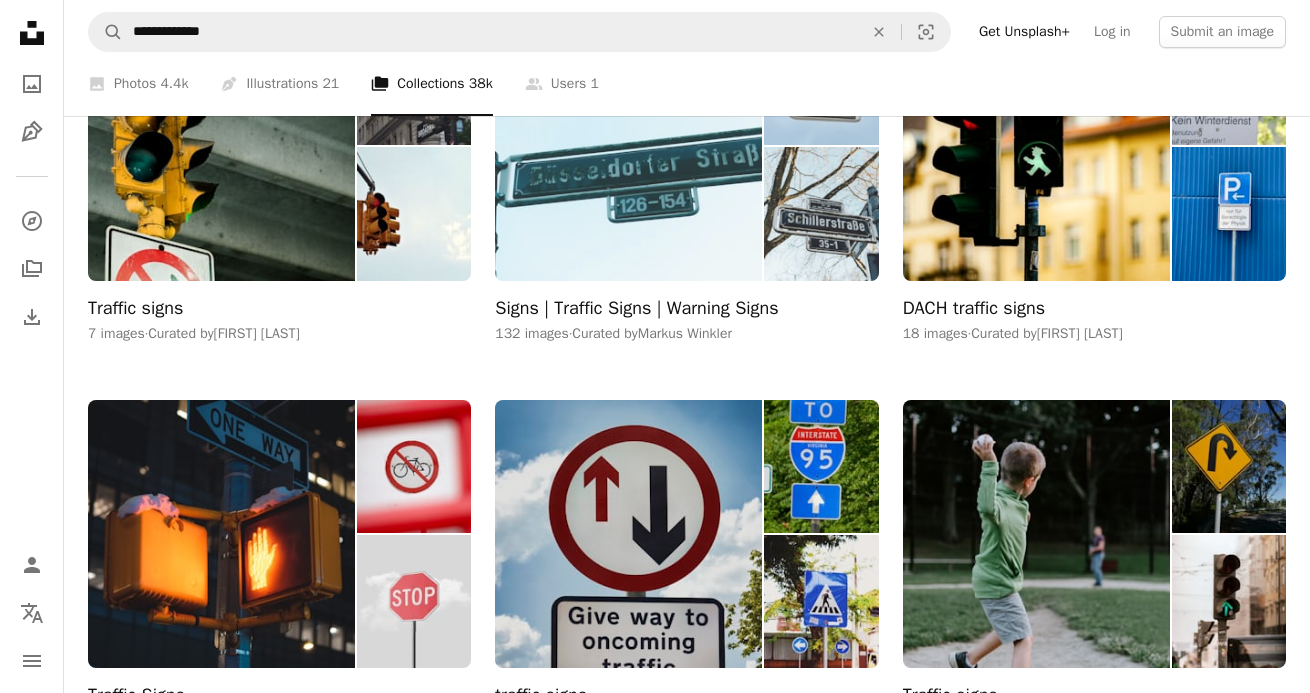 click at bounding box center [628, 146] 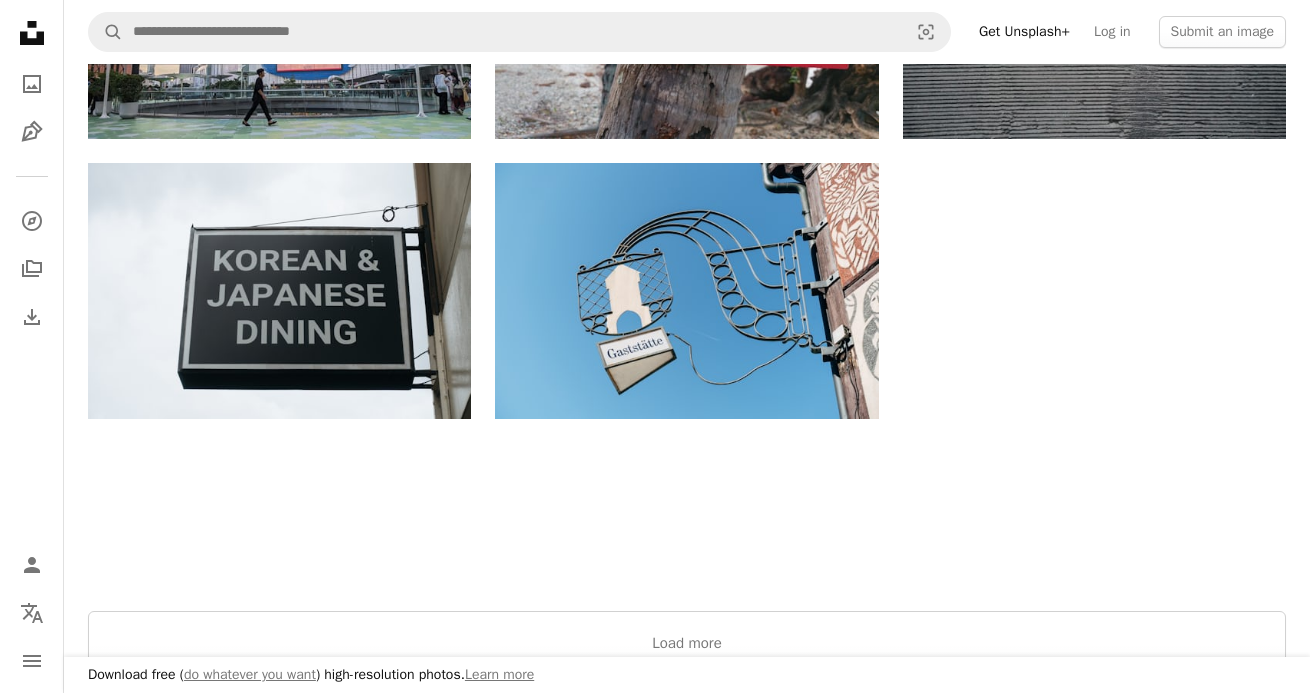 scroll, scrollTop: 2184, scrollLeft: 0, axis: vertical 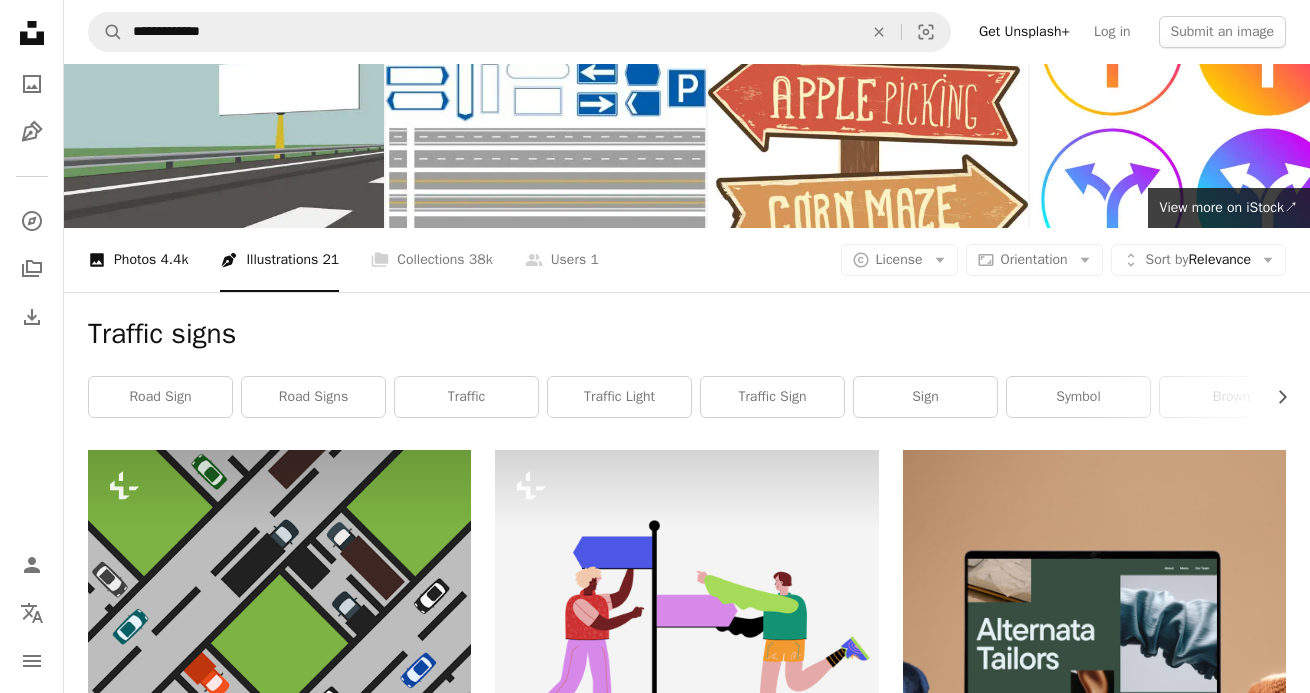 click on "A photo Photos   4.4k" at bounding box center (138, 260) 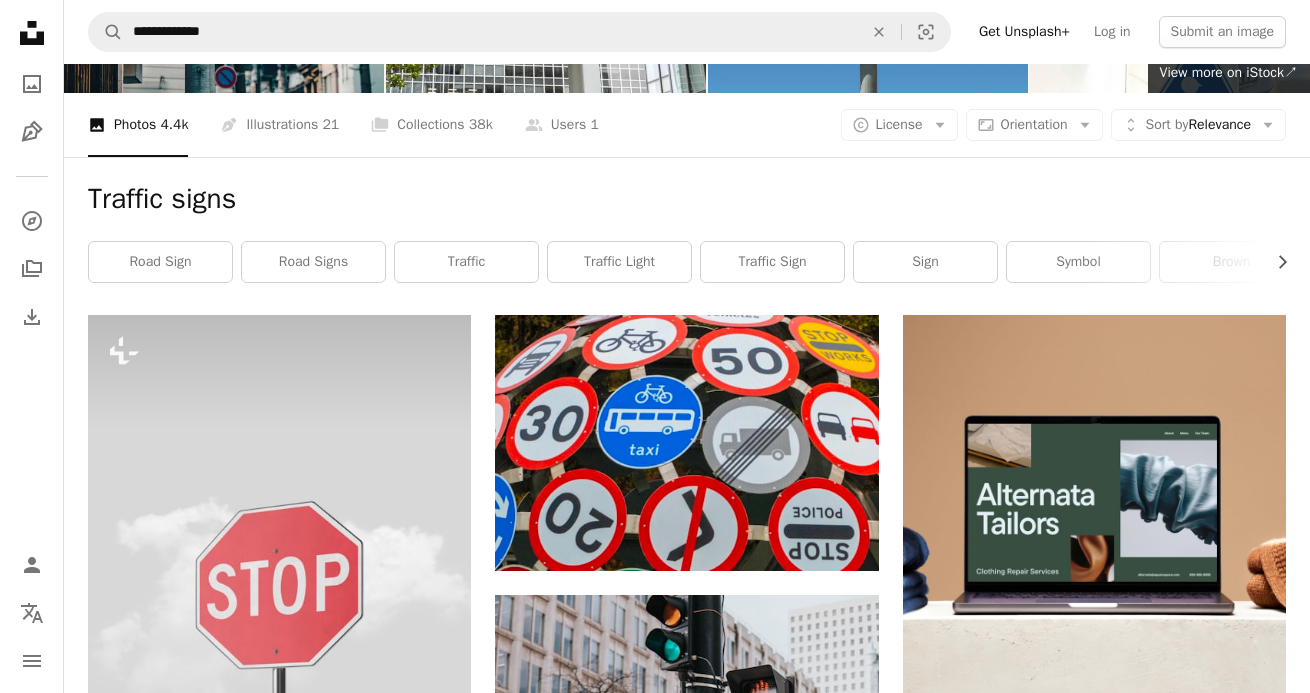 scroll, scrollTop: 21, scrollLeft: 0, axis: vertical 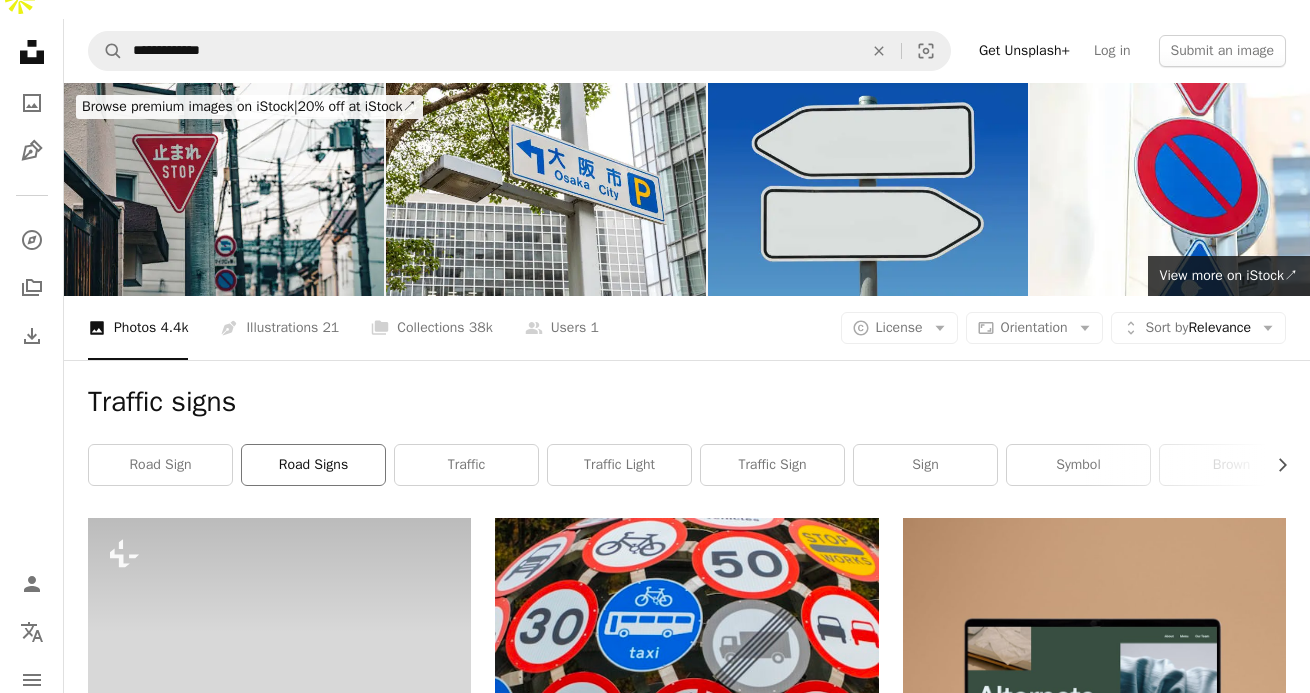 click on "road signs" at bounding box center (313, 465) 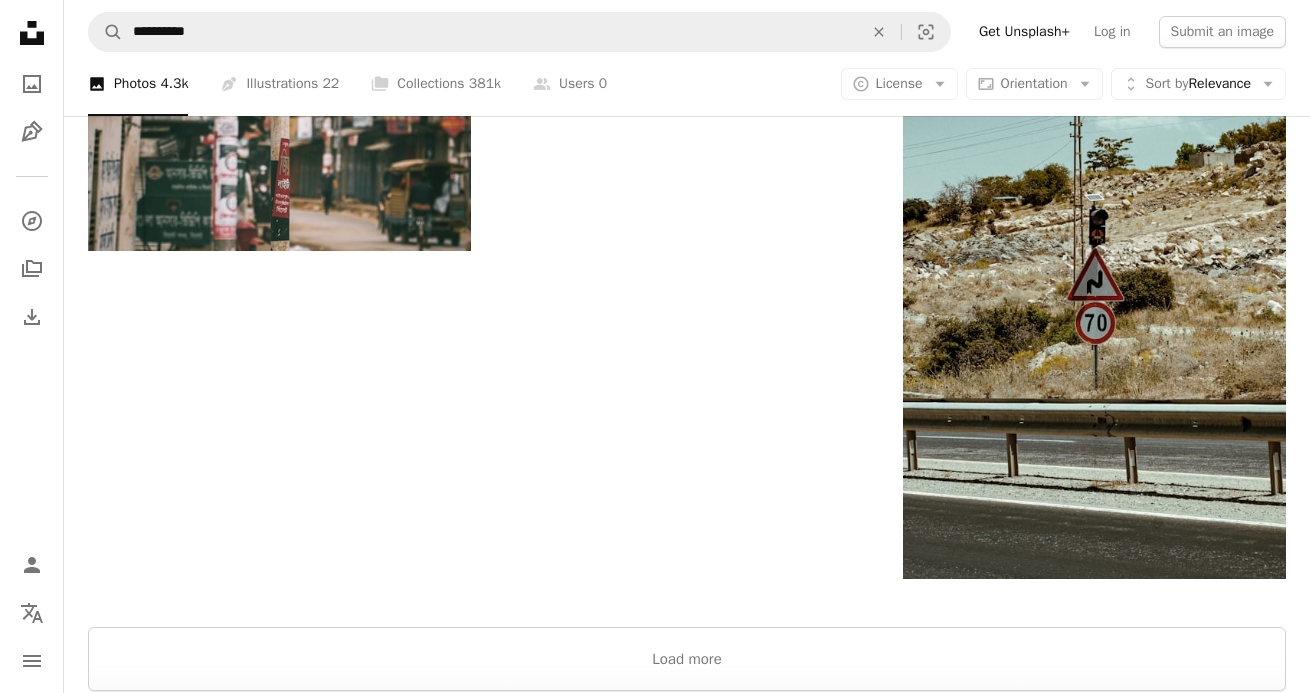 scroll, scrollTop: 3081, scrollLeft: 0, axis: vertical 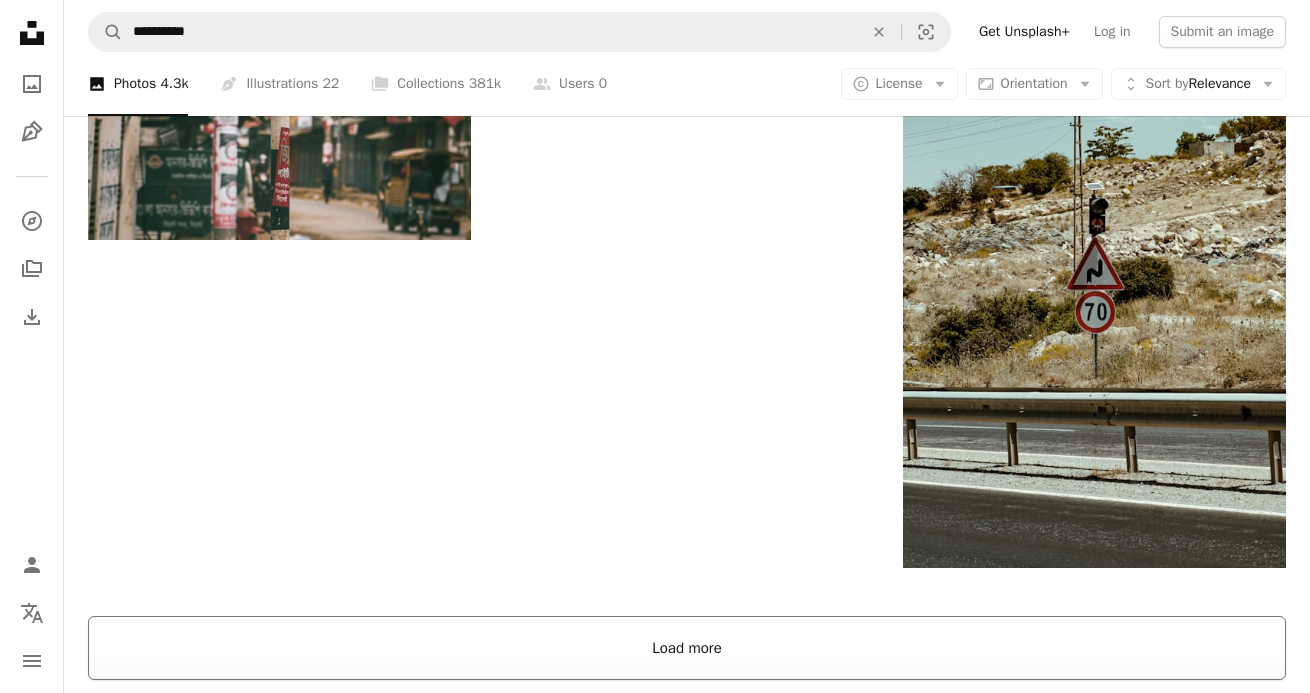 click on "Load more" at bounding box center [687, 648] 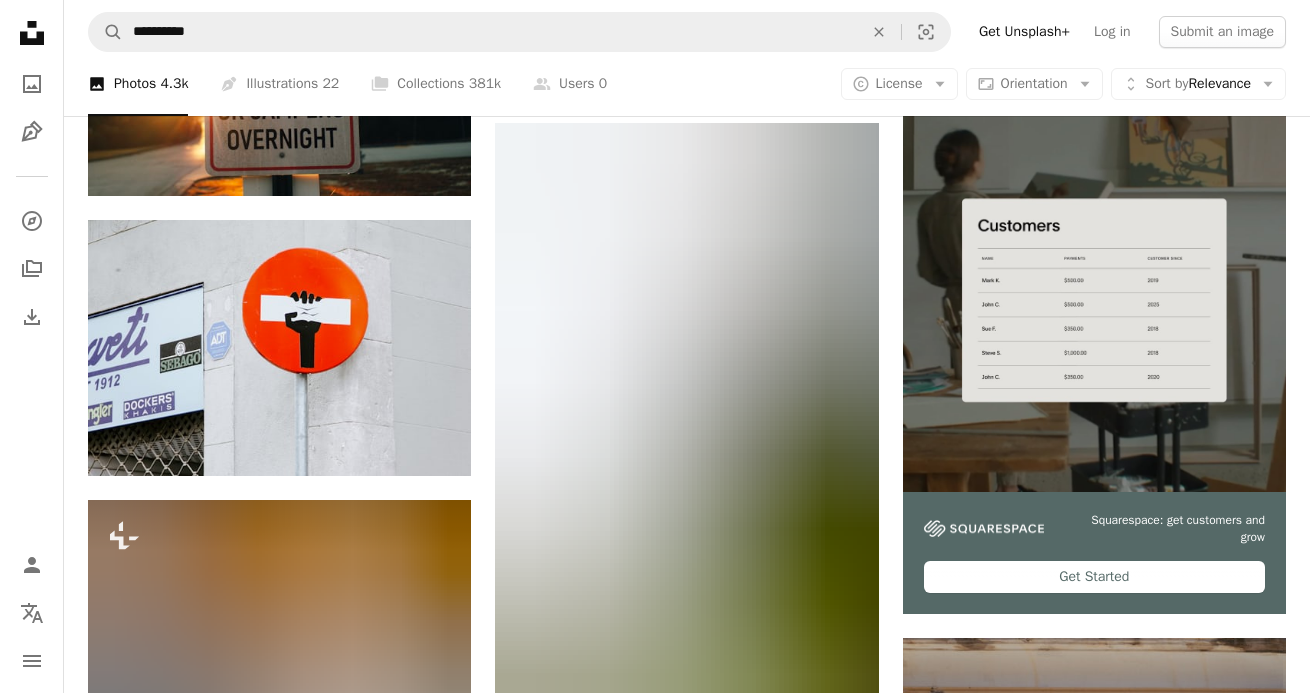 scroll, scrollTop: 8650, scrollLeft: 0, axis: vertical 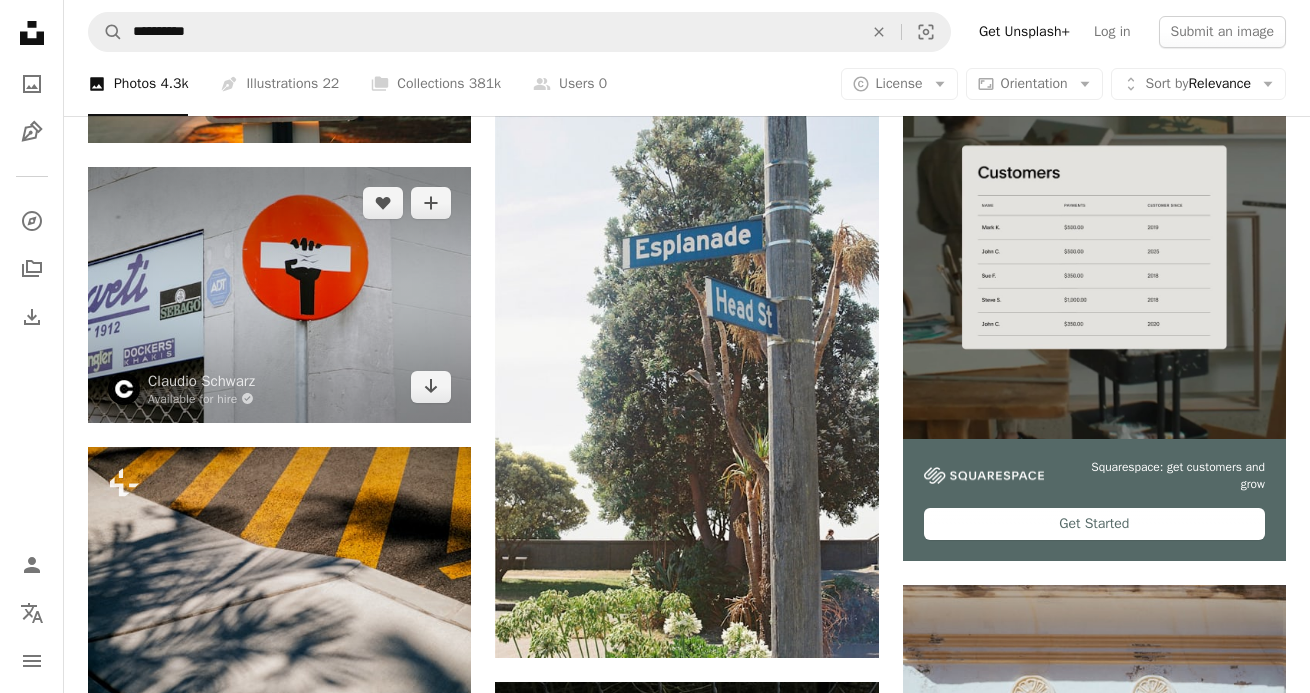 click at bounding box center [279, 294] 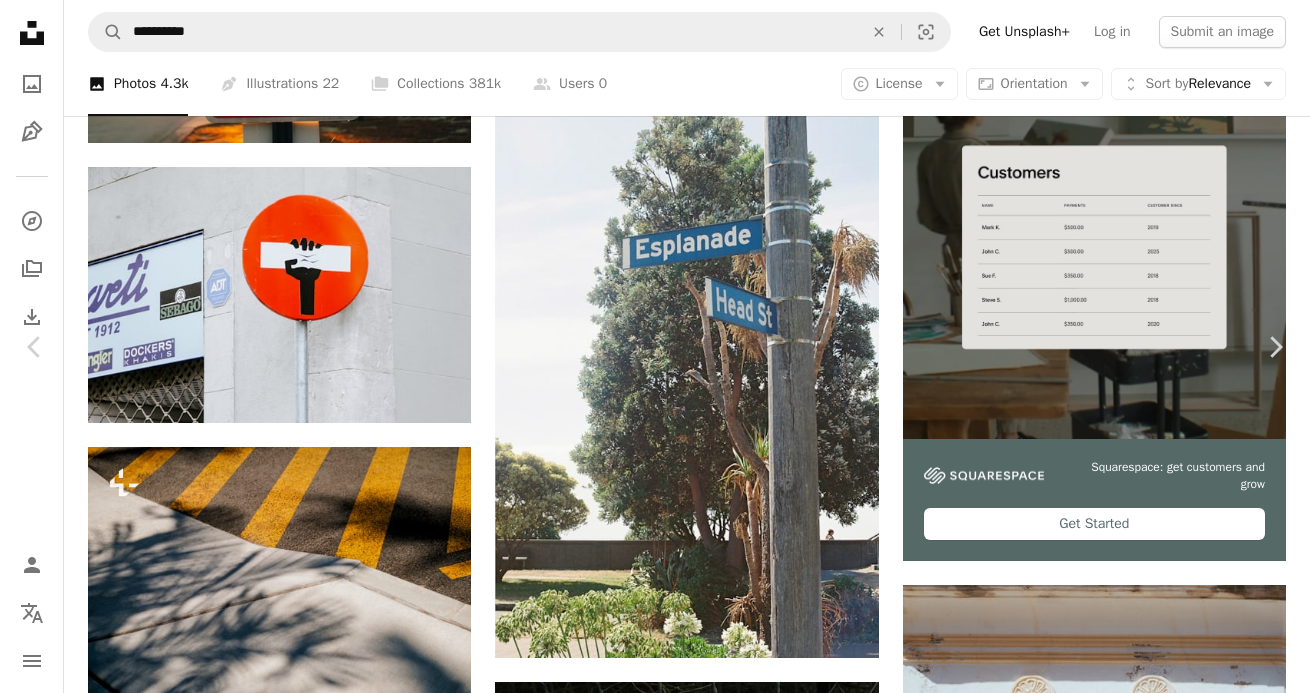 scroll, scrollTop: 3050, scrollLeft: 0, axis: vertical 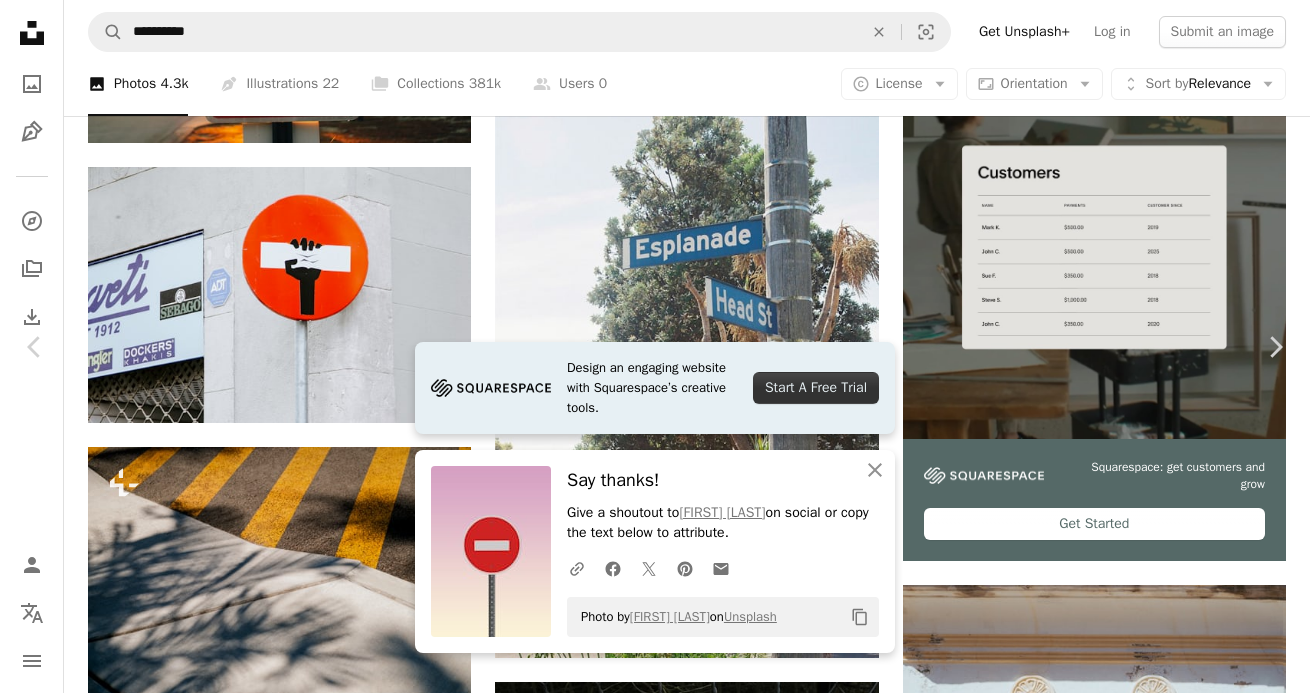 click on "An X shape" at bounding box center (20, 20) 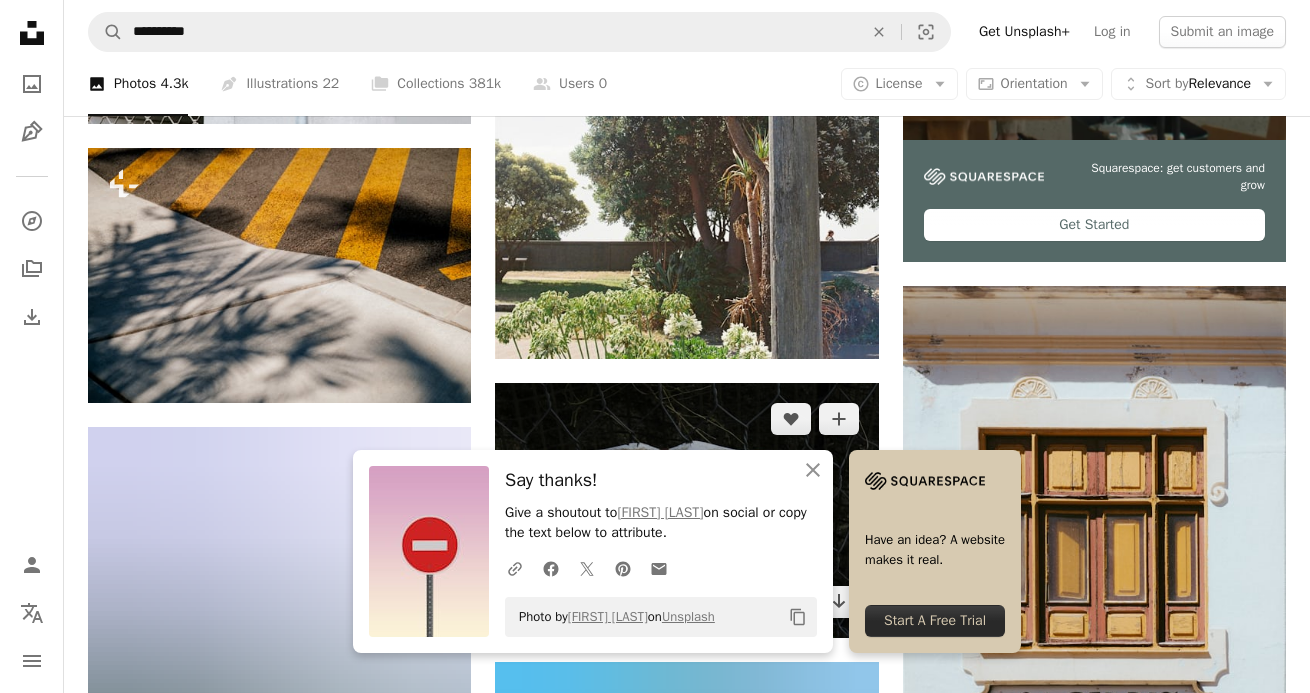 scroll, scrollTop: 9431, scrollLeft: 0, axis: vertical 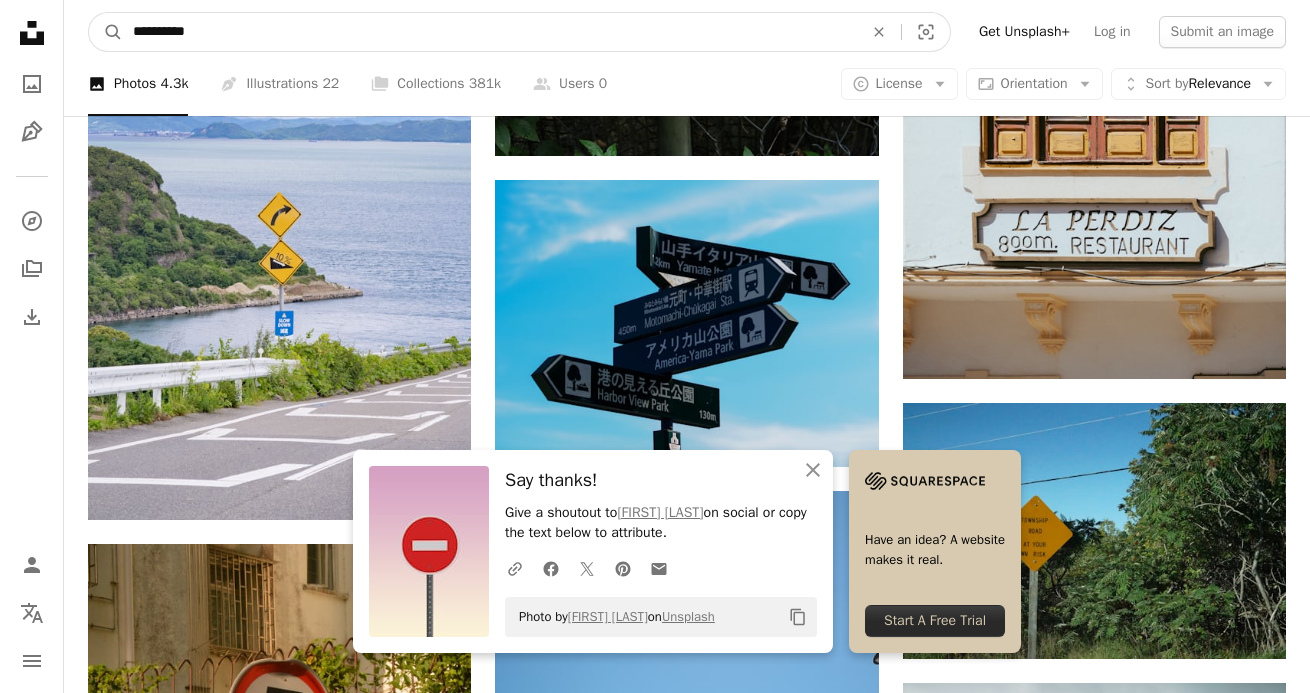 click on "**********" at bounding box center [490, 32] 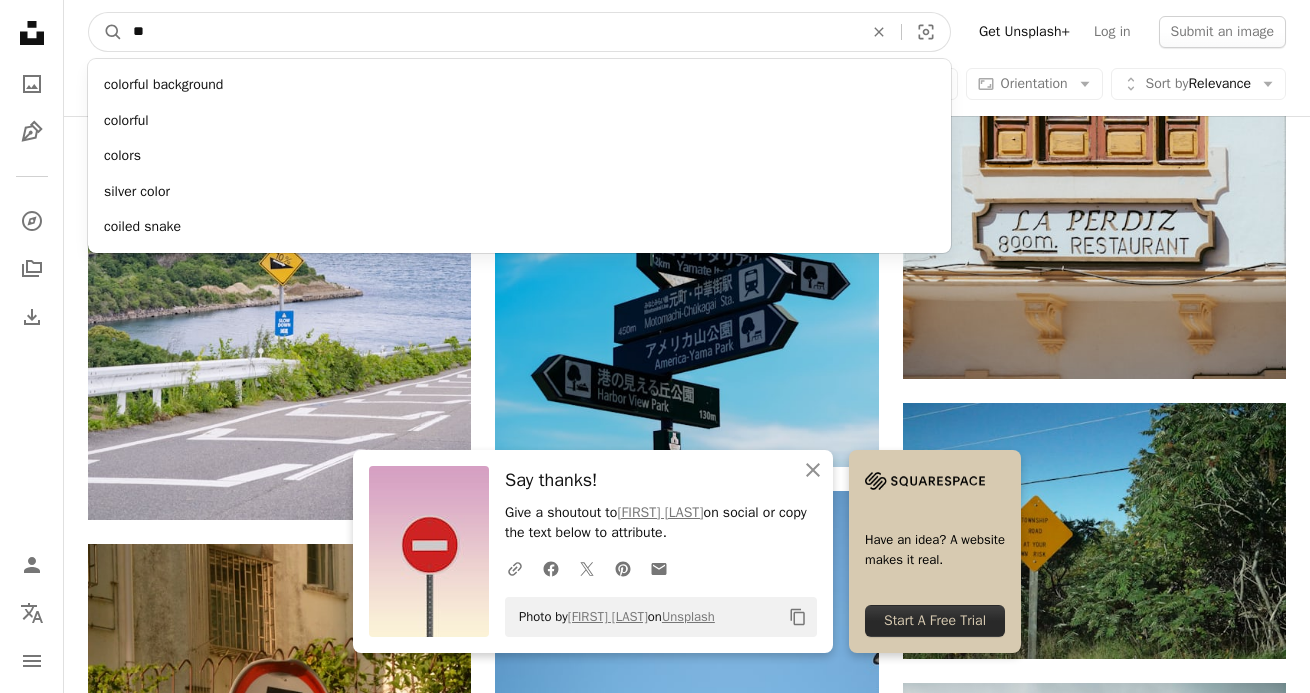 type on "*" 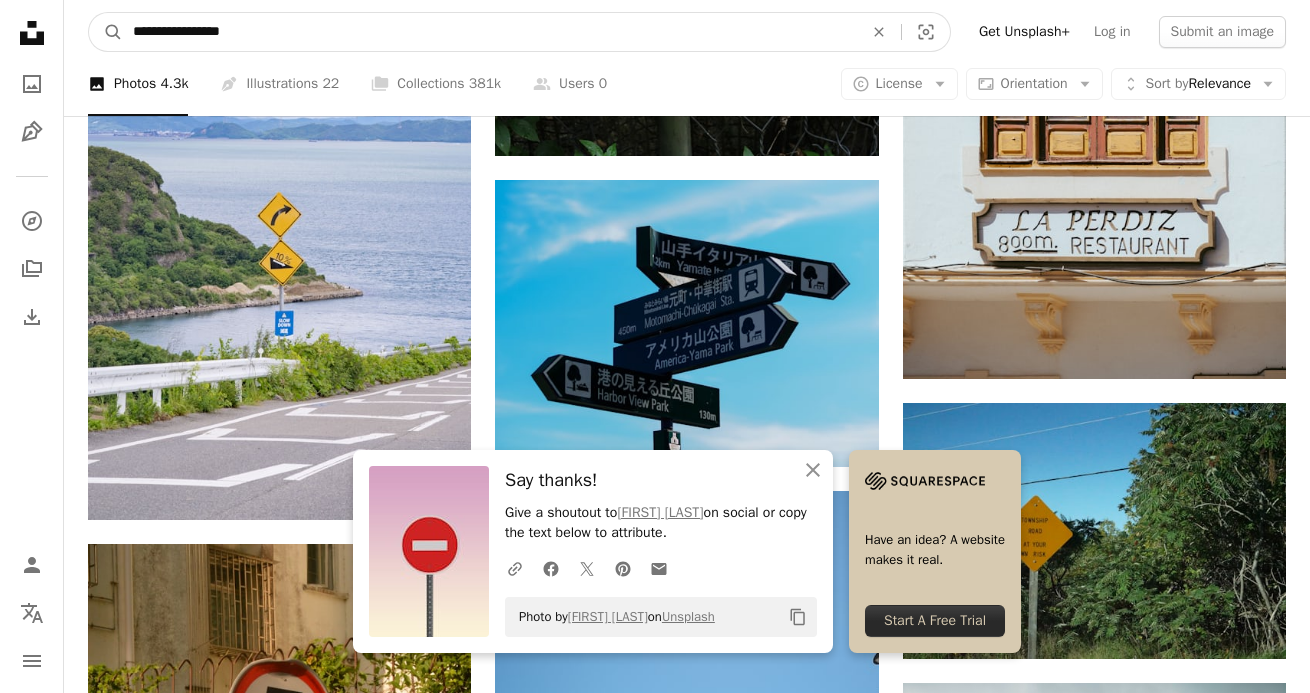 type on "**********" 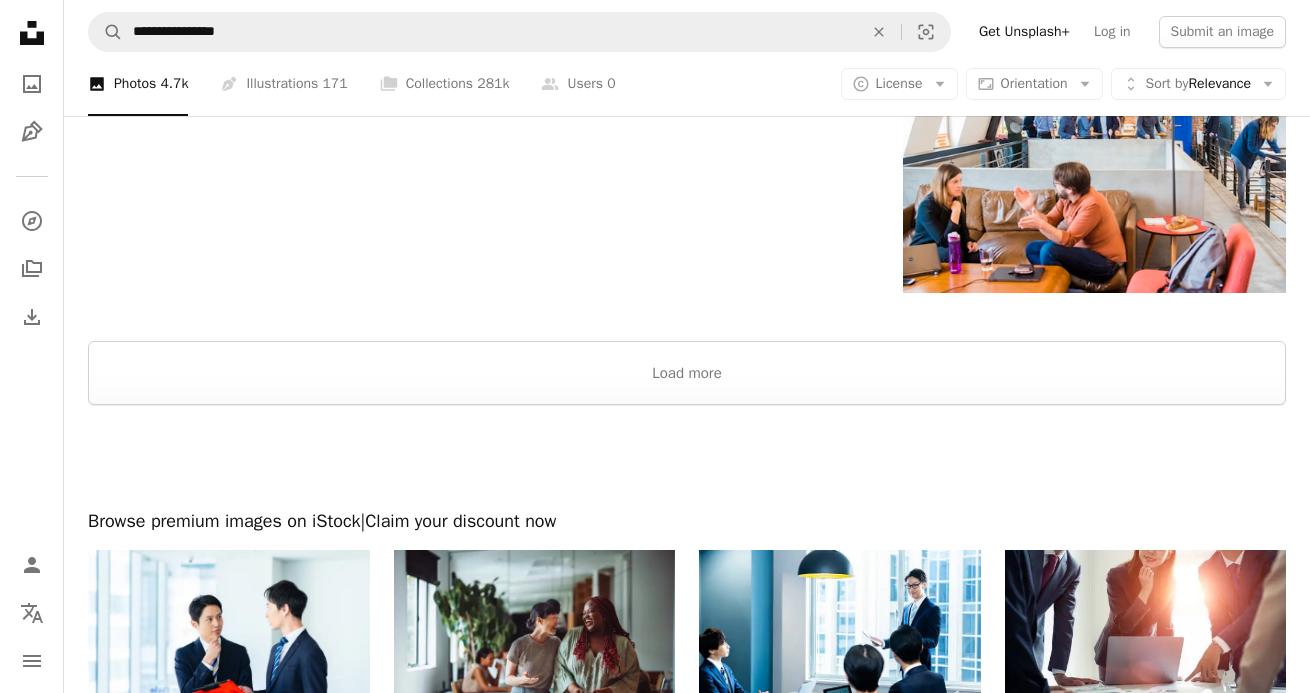 scroll, scrollTop: 3057, scrollLeft: 0, axis: vertical 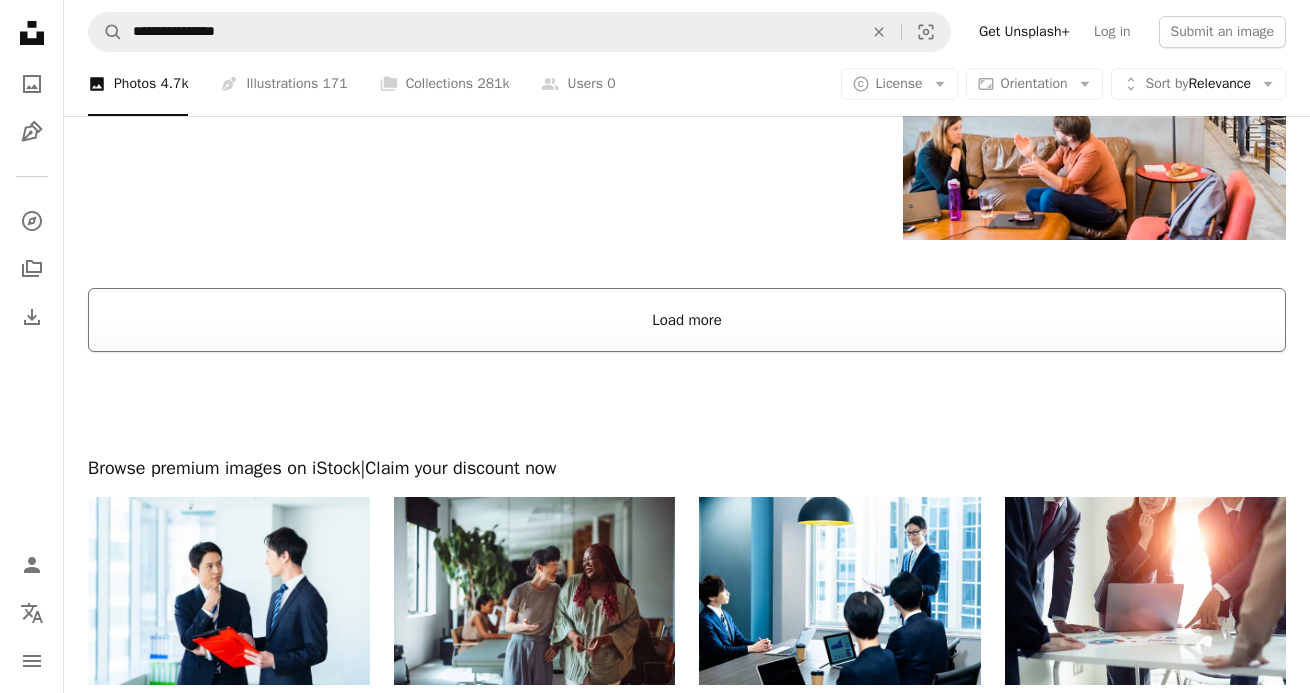 click on "Load more" at bounding box center [687, 320] 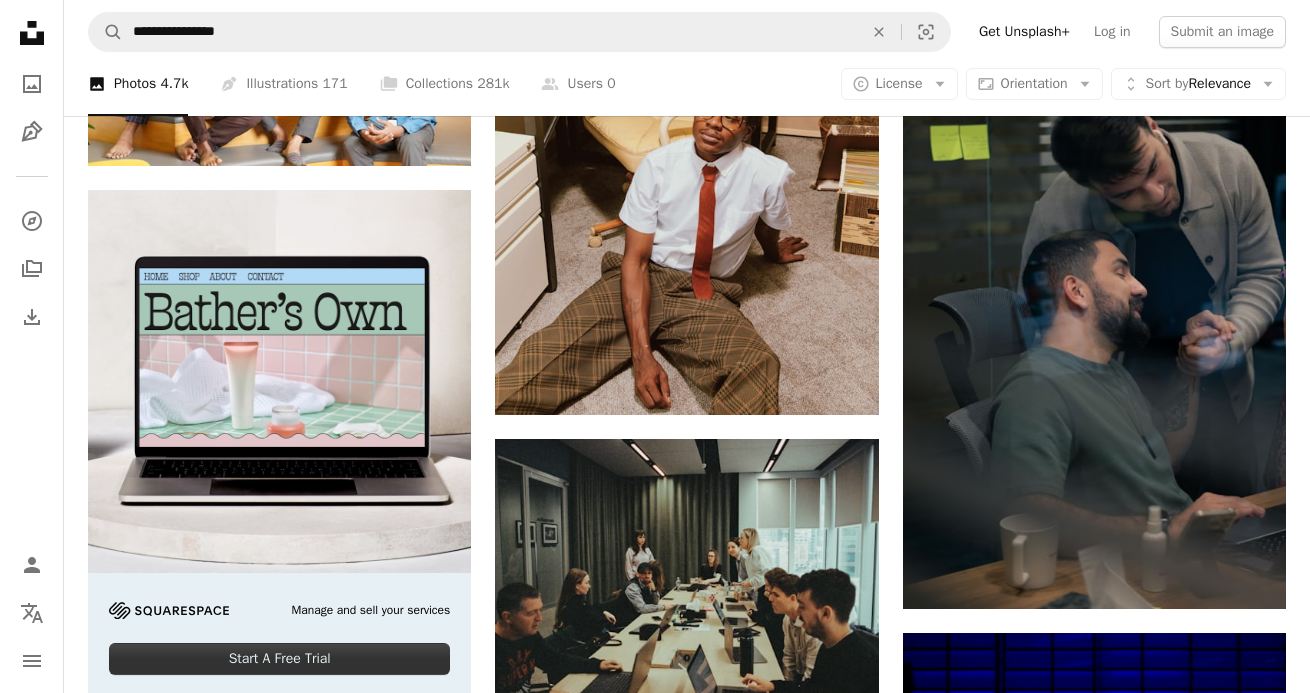 scroll, scrollTop: 4363, scrollLeft: 0, axis: vertical 